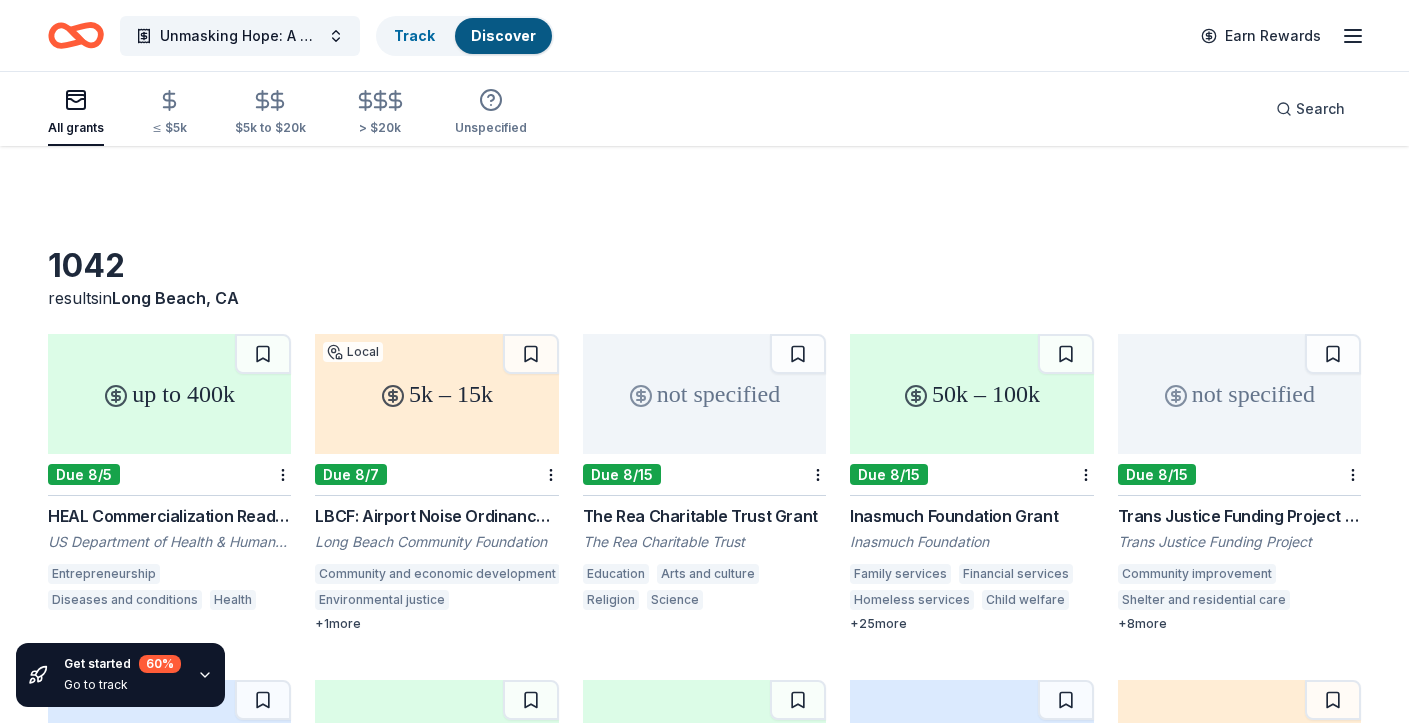 scroll, scrollTop: 100, scrollLeft: 0, axis: vertical 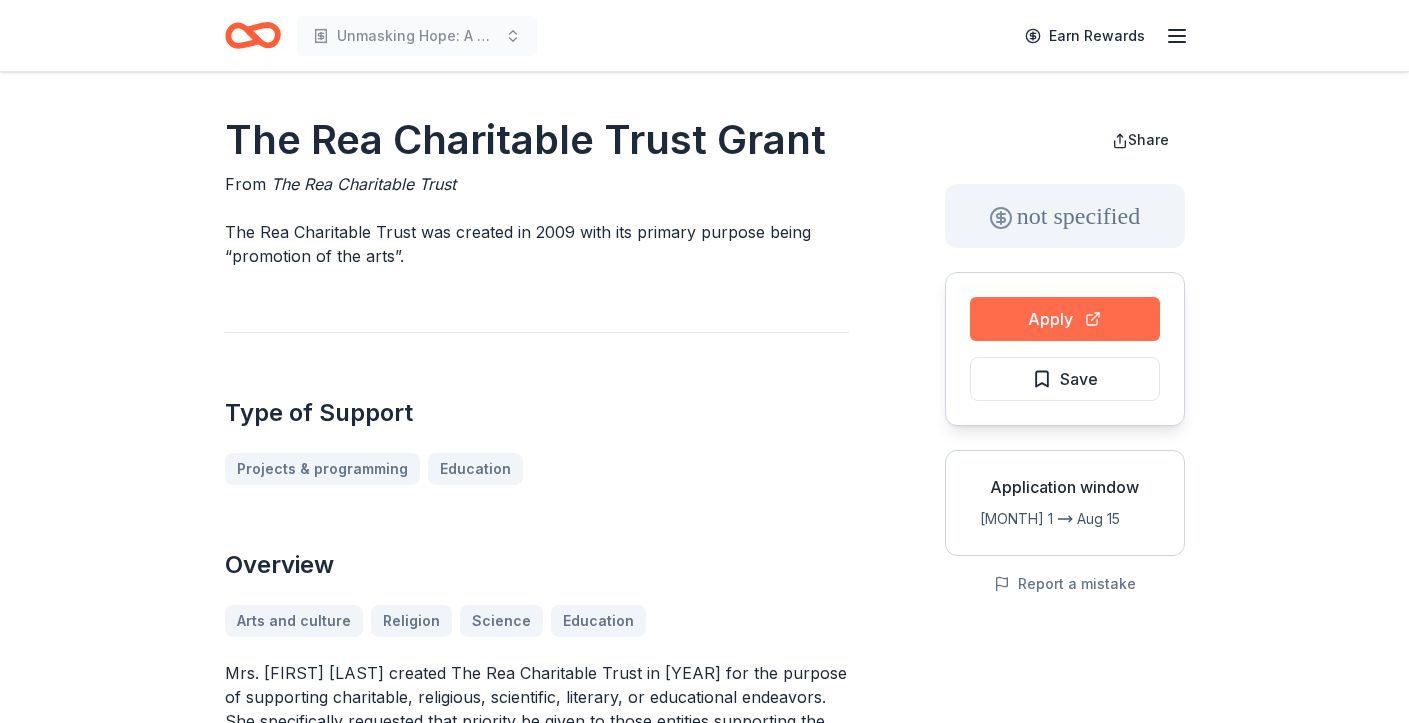 click on "Apply" at bounding box center [1065, 319] 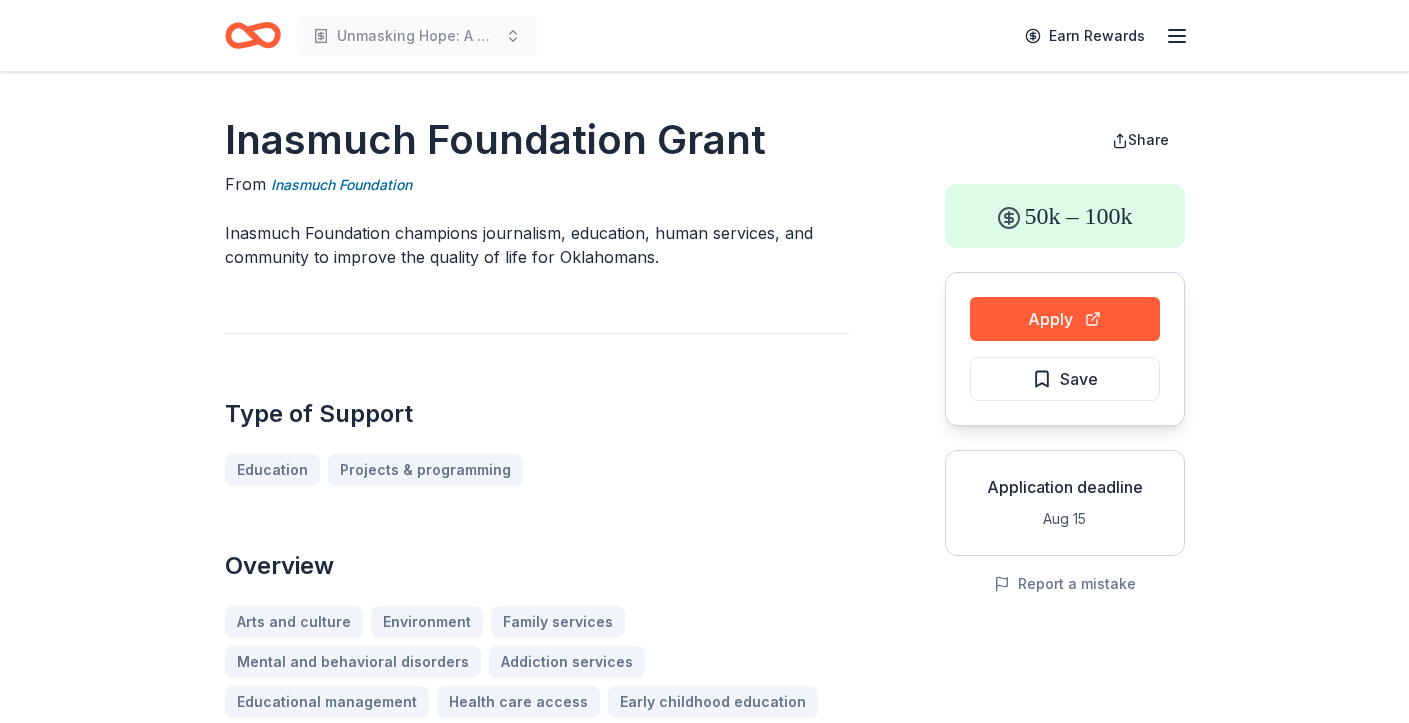 scroll, scrollTop: 0, scrollLeft: 0, axis: both 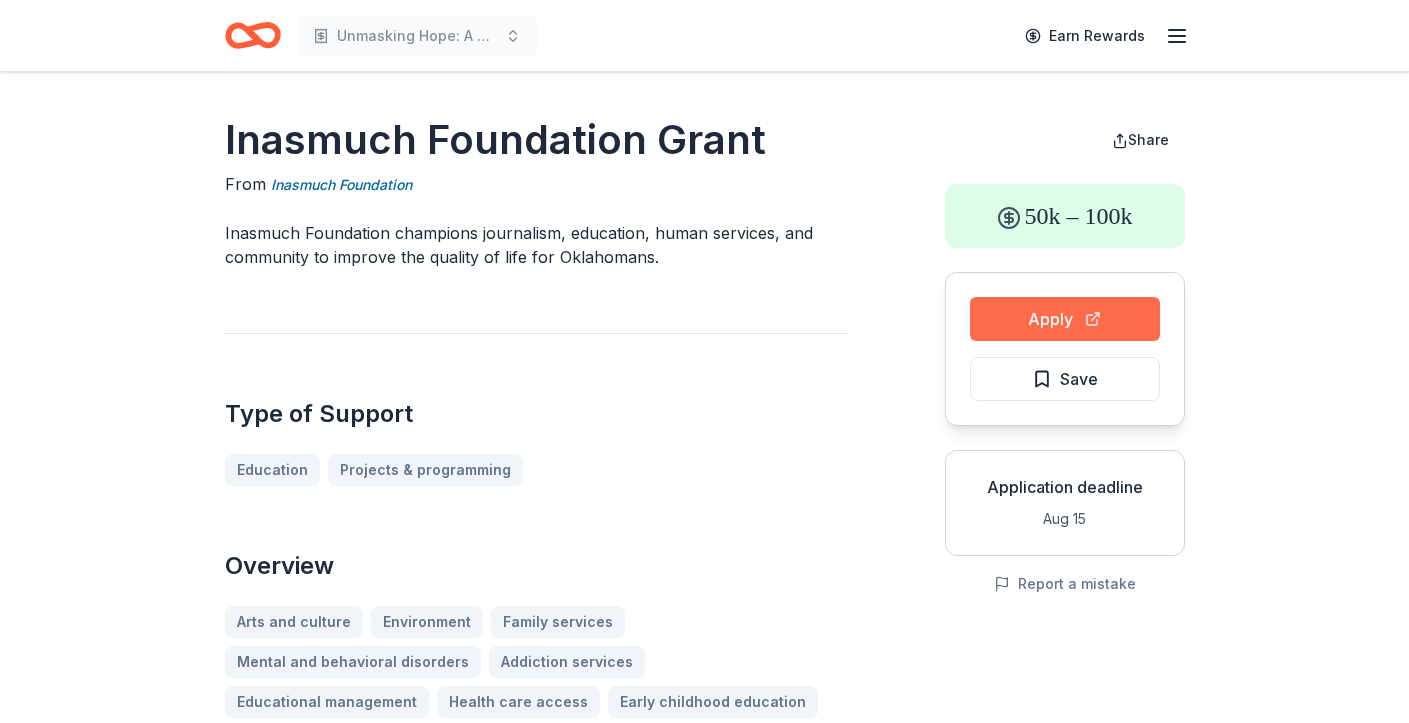 click on "Apply" at bounding box center [1065, 319] 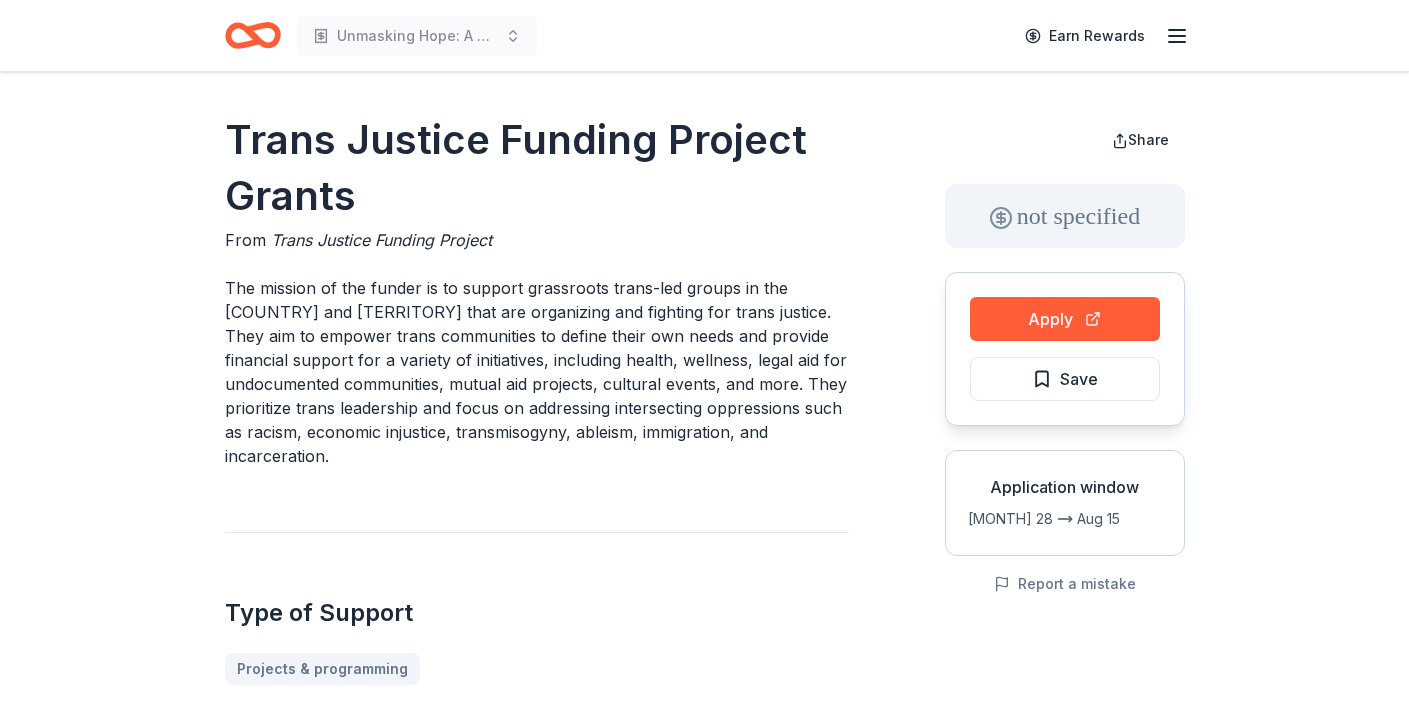 scroll, scrollTop: 0, scrollLeft: 0, axis: both 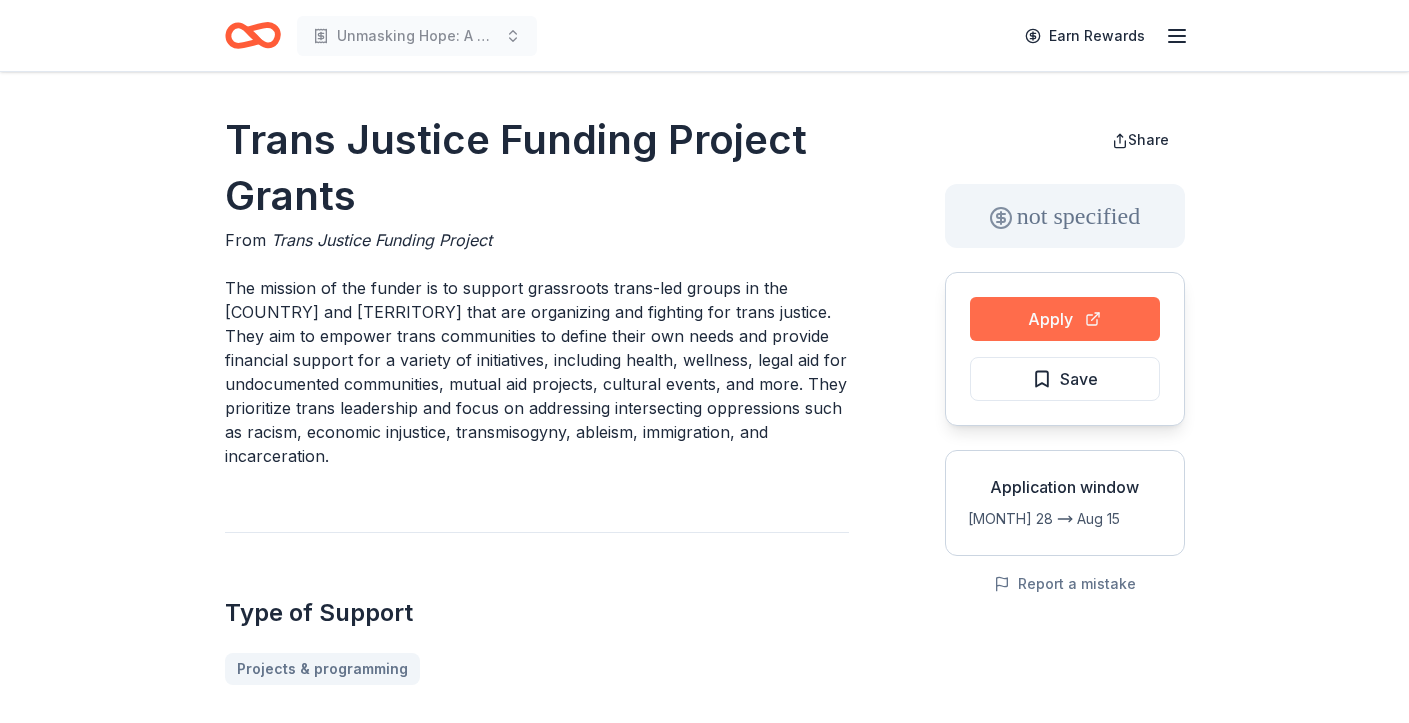 click on "Apply" at bounding box center (1065, 319) 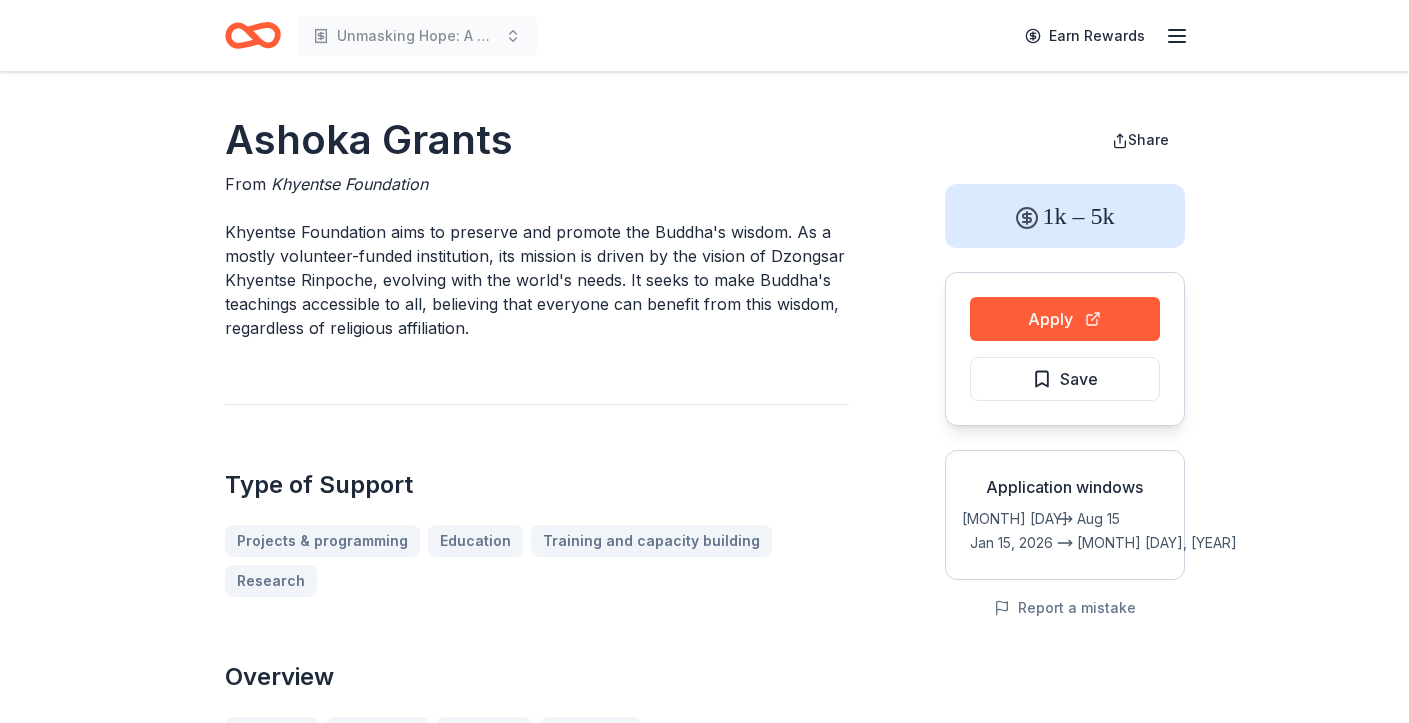 scroll, scrollTop: 0, scrollLeft: 0, axis: both 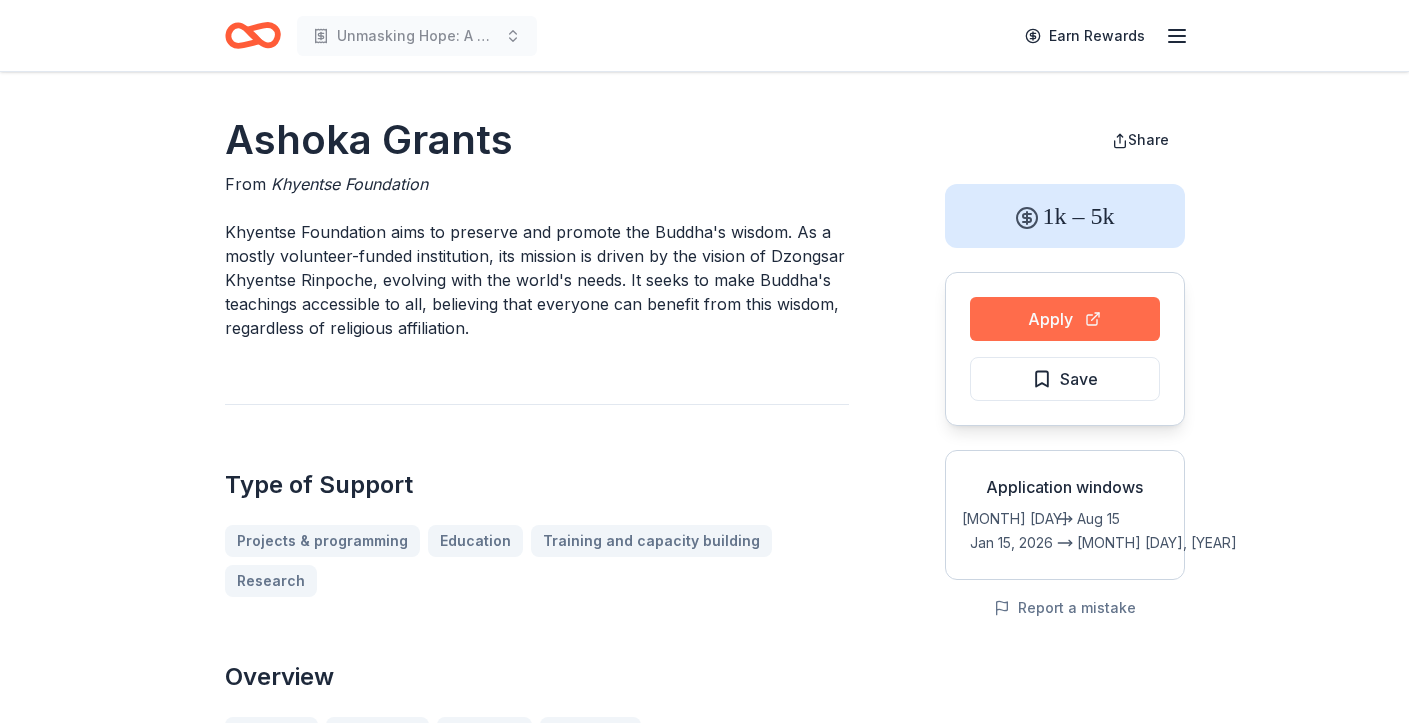 click on "Apply" at bounding box center [1065, 319] 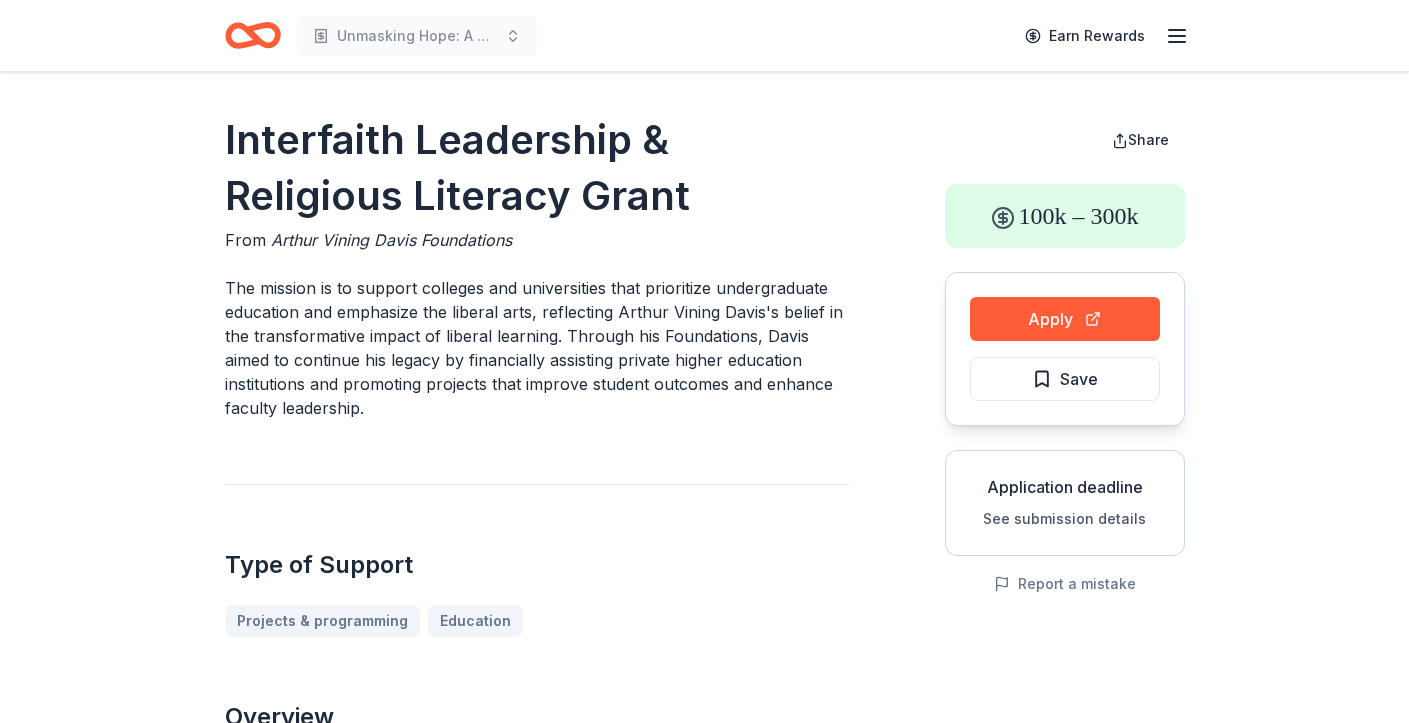 scroll, scrollTop: 0, scrollLeft: 0, axis: both 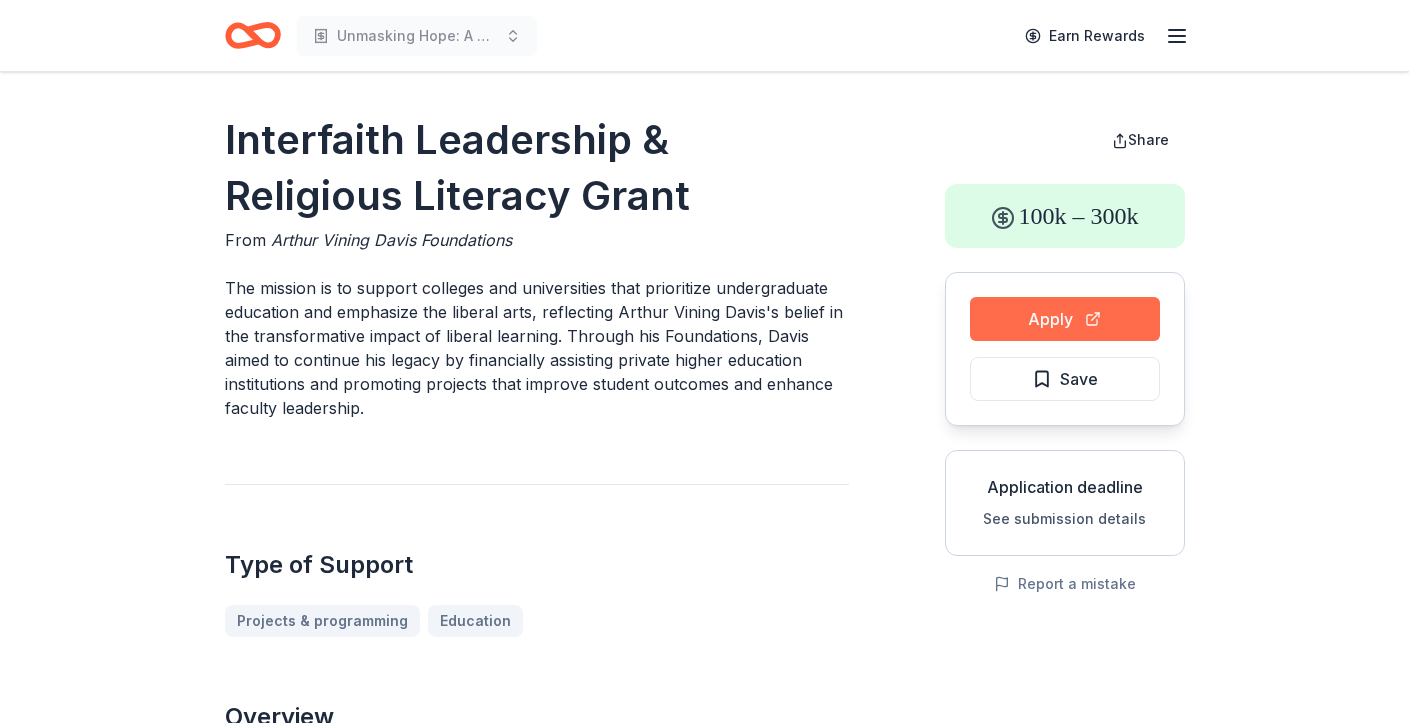 click on "Apply" at bounding box center (1065, 319) 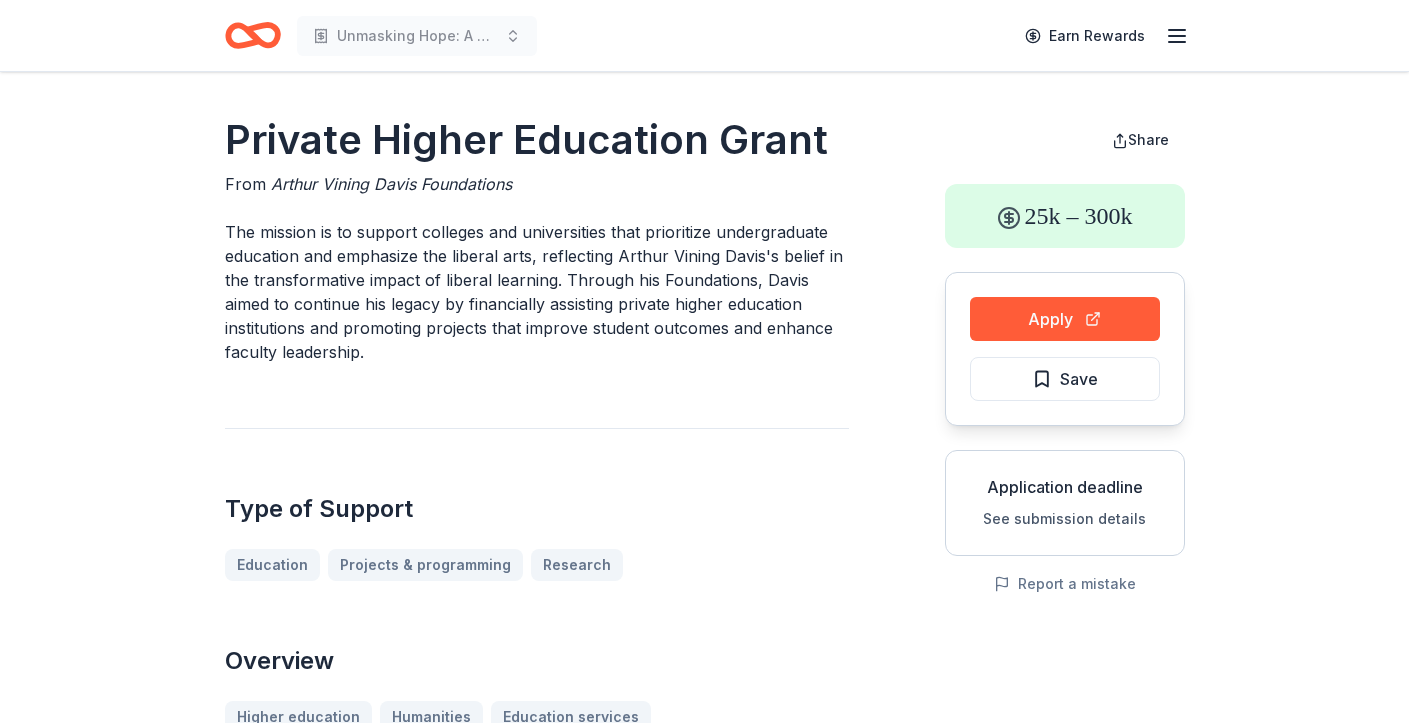 scroll, scrollTop: 0, scrollLeft: 0, axis: both 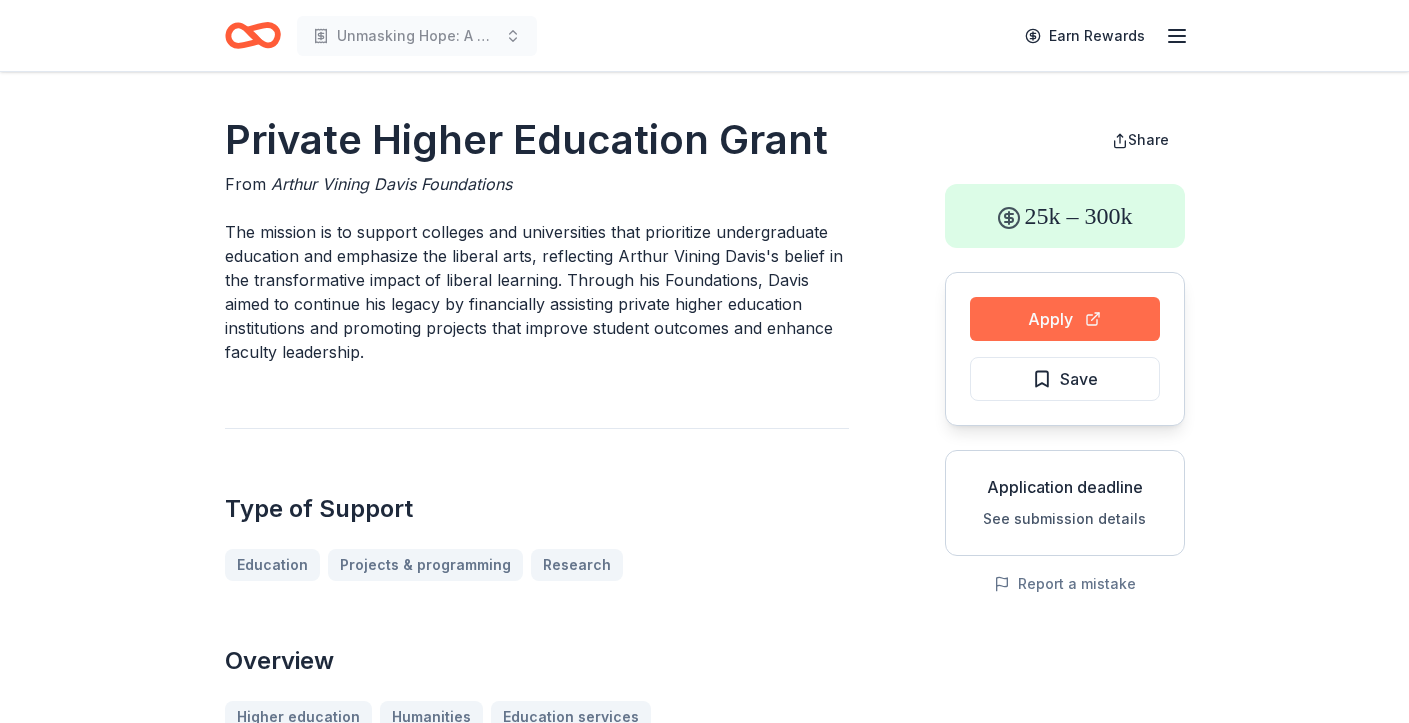 click on "Apply" at bounding box center (1065, 319) 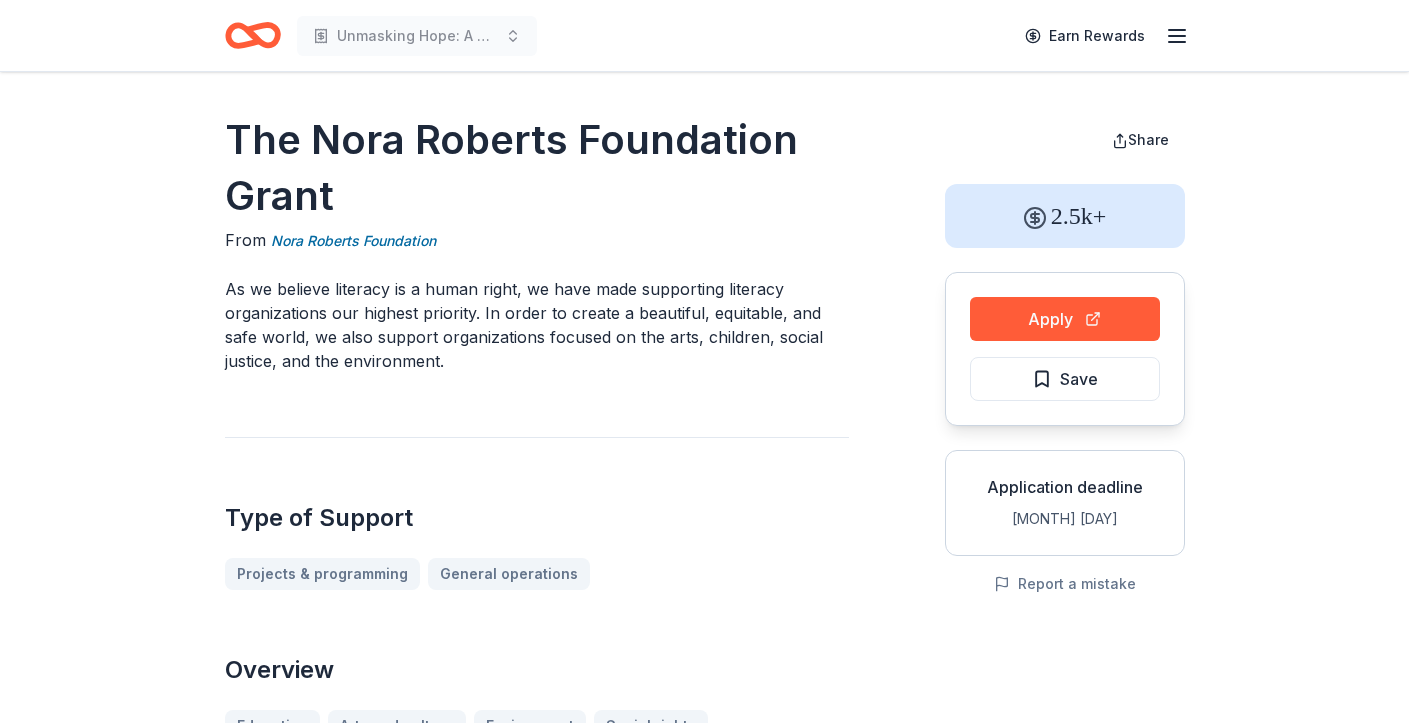 scroll, scrollTop: 0, scrollLeft: 0, axis: both 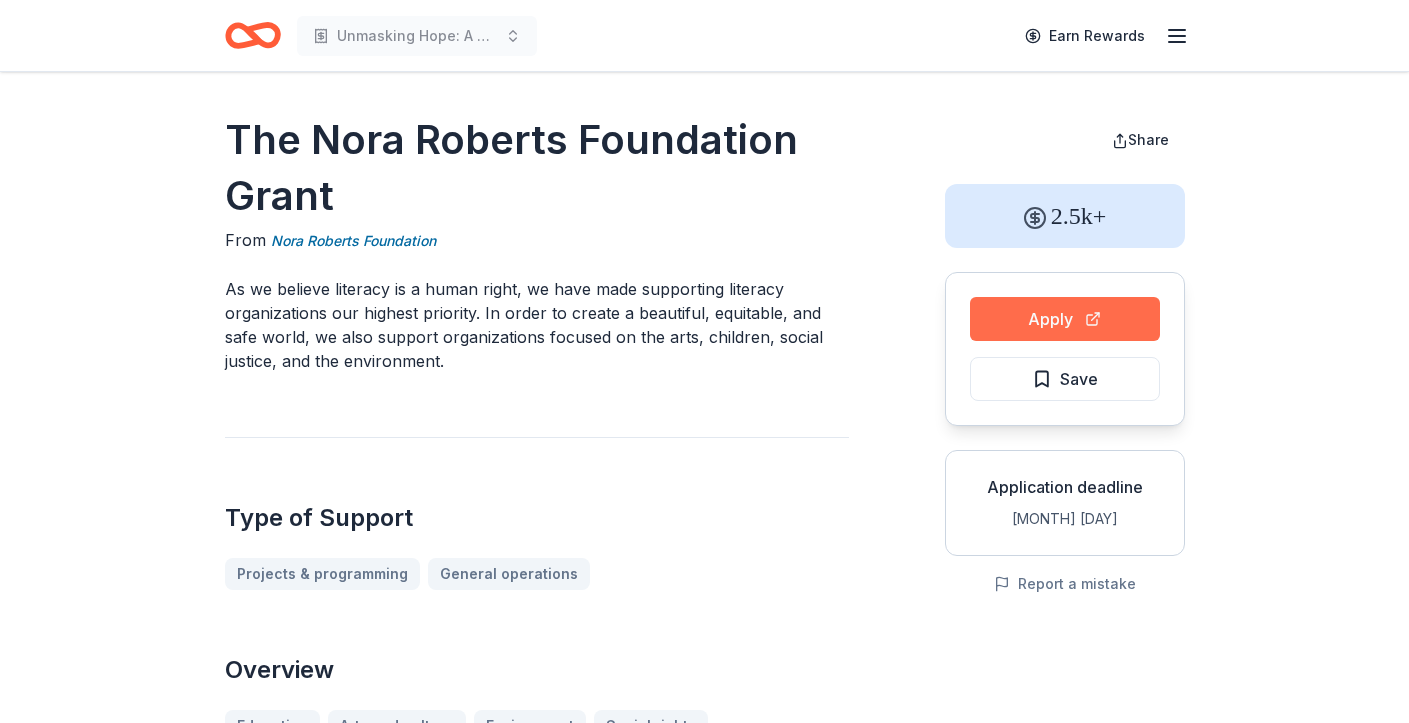 click on "Apply" at bounding box center (1065, 319) 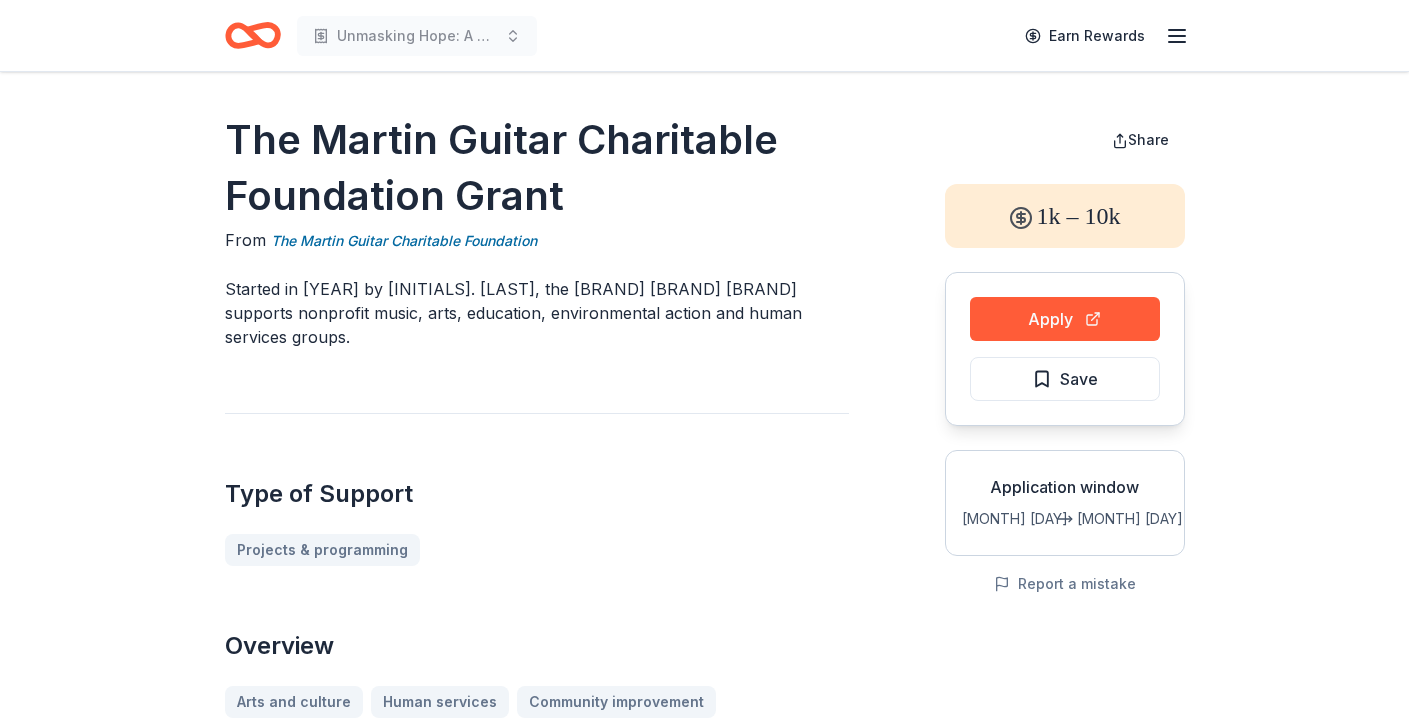 scroll, scrollTop: 0, scrollLeft: 0, axis: both 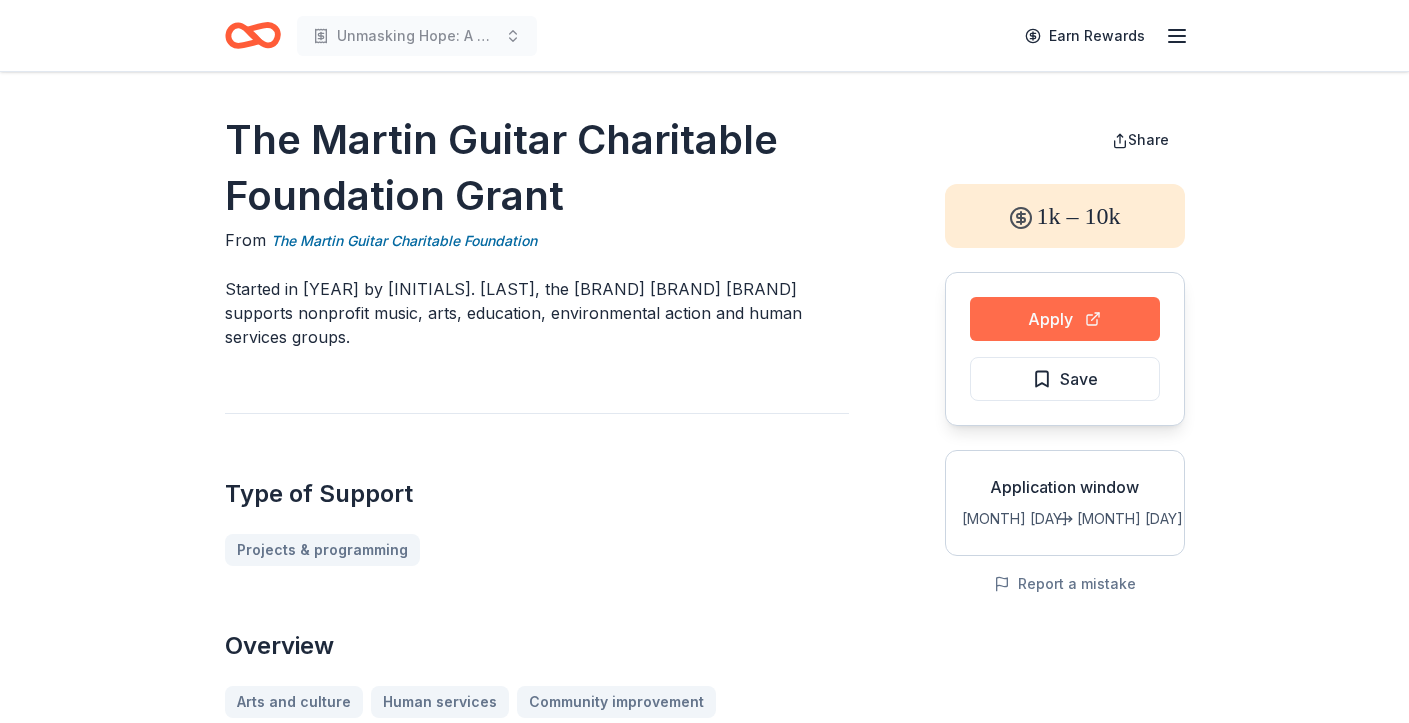 click on "Apply" at bounding box center [1065, 319] 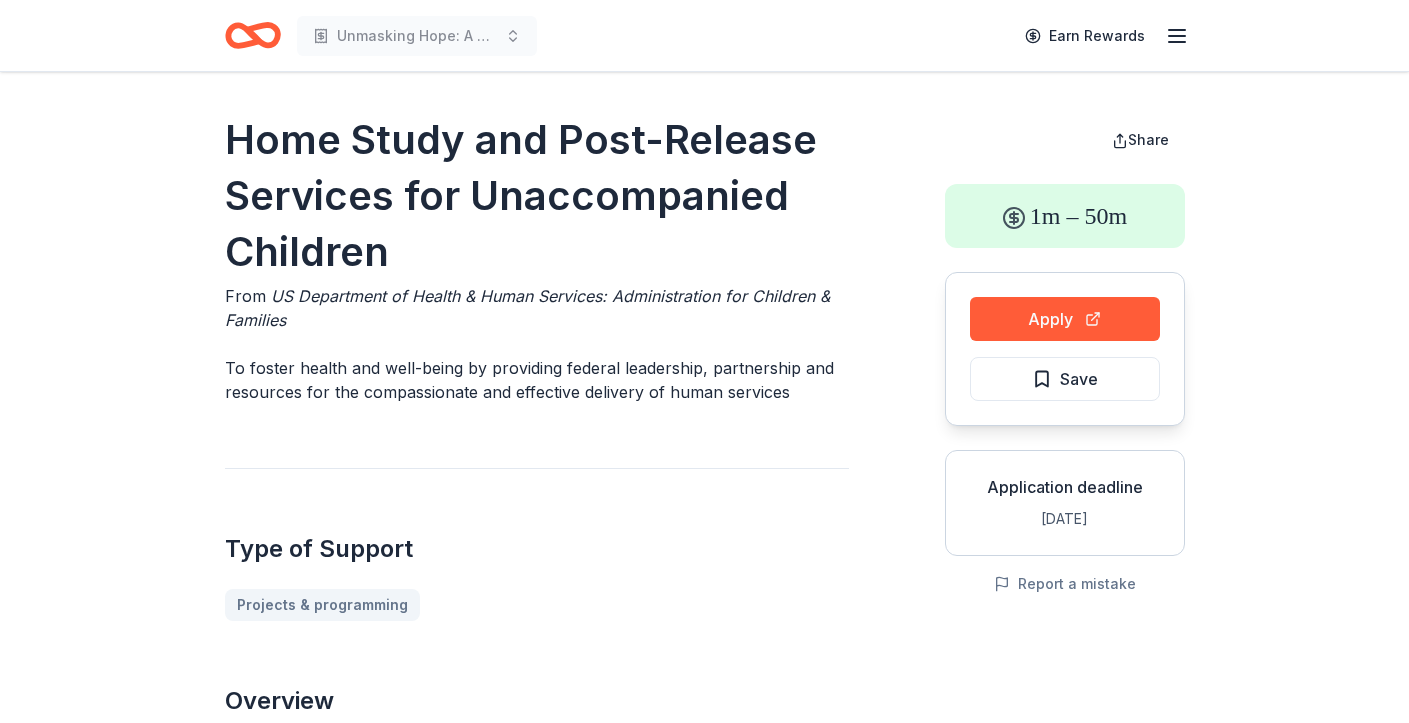 scroll, scrollTop: 0, scrollLeft: 0, axis: both 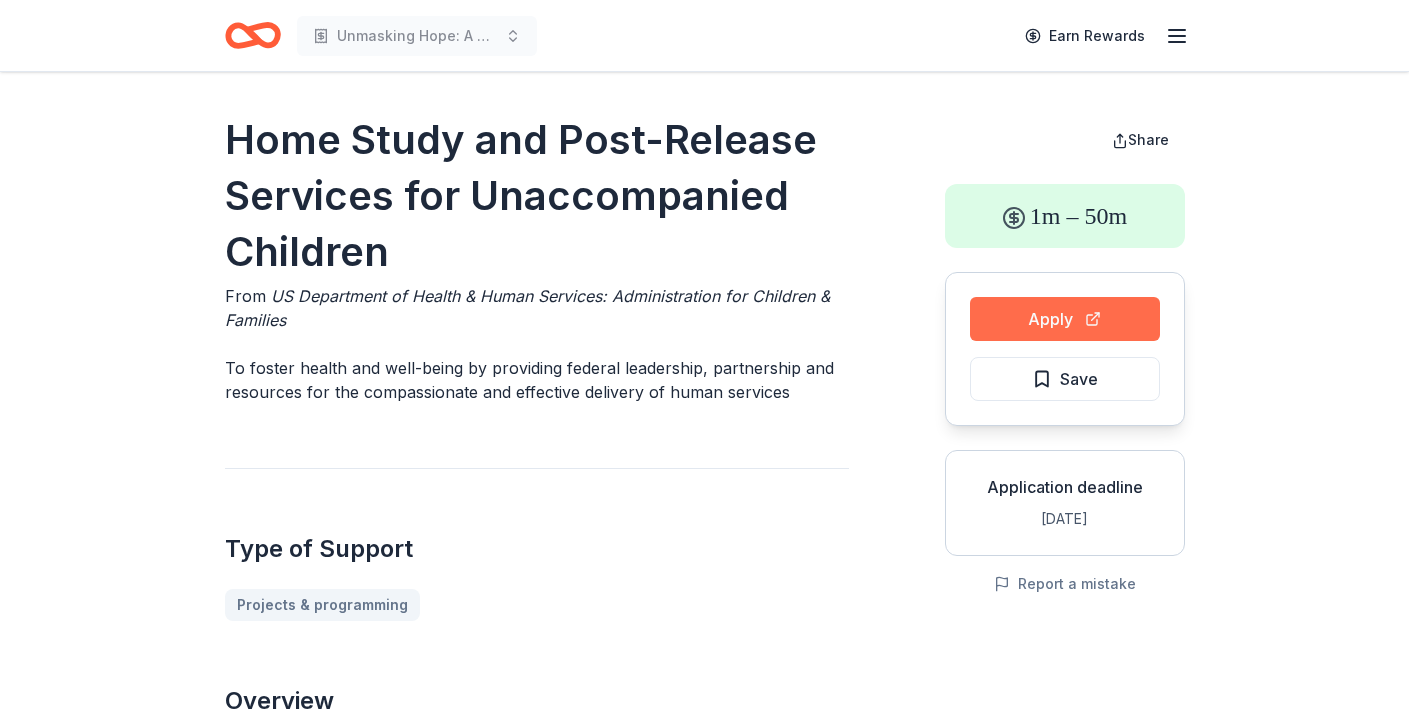 click on "Apply" at bounding box center (1065, 319) 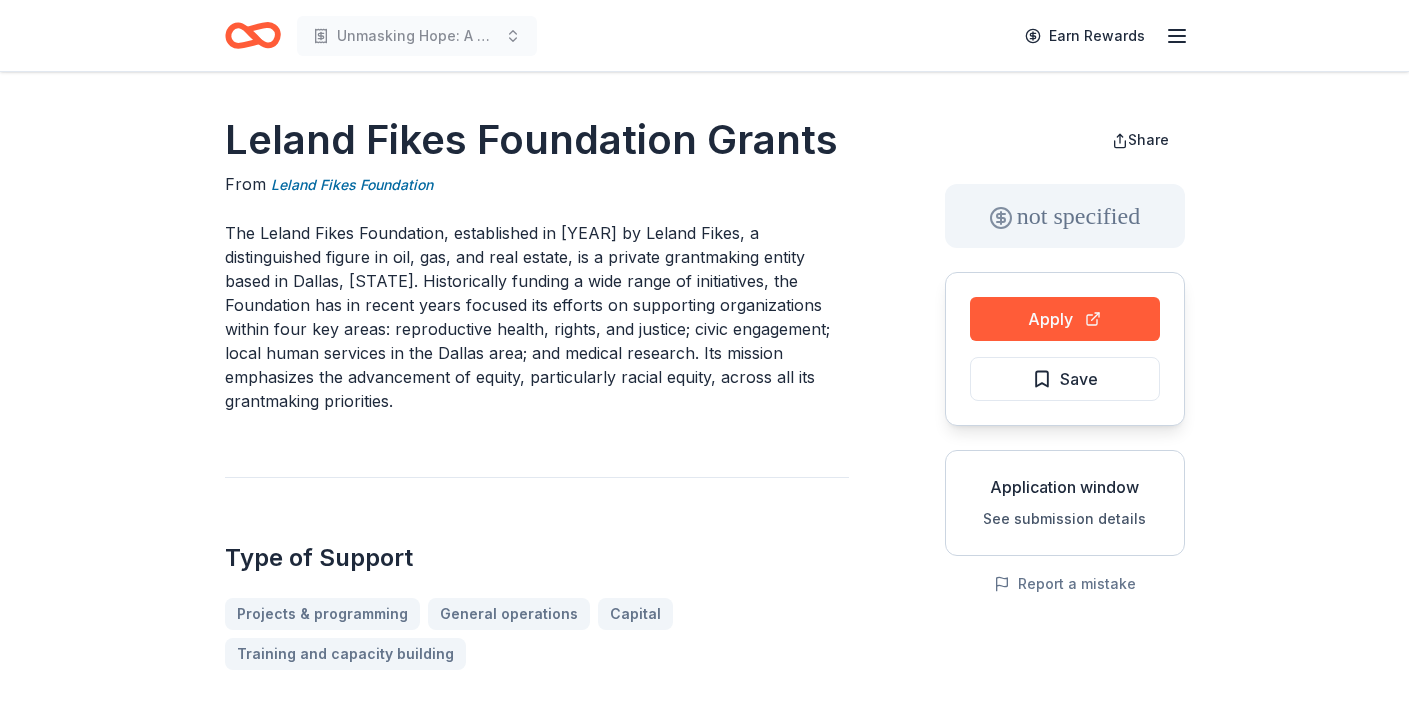 scroll, scrollTop: 0, scrollLeft: 0, axis: both 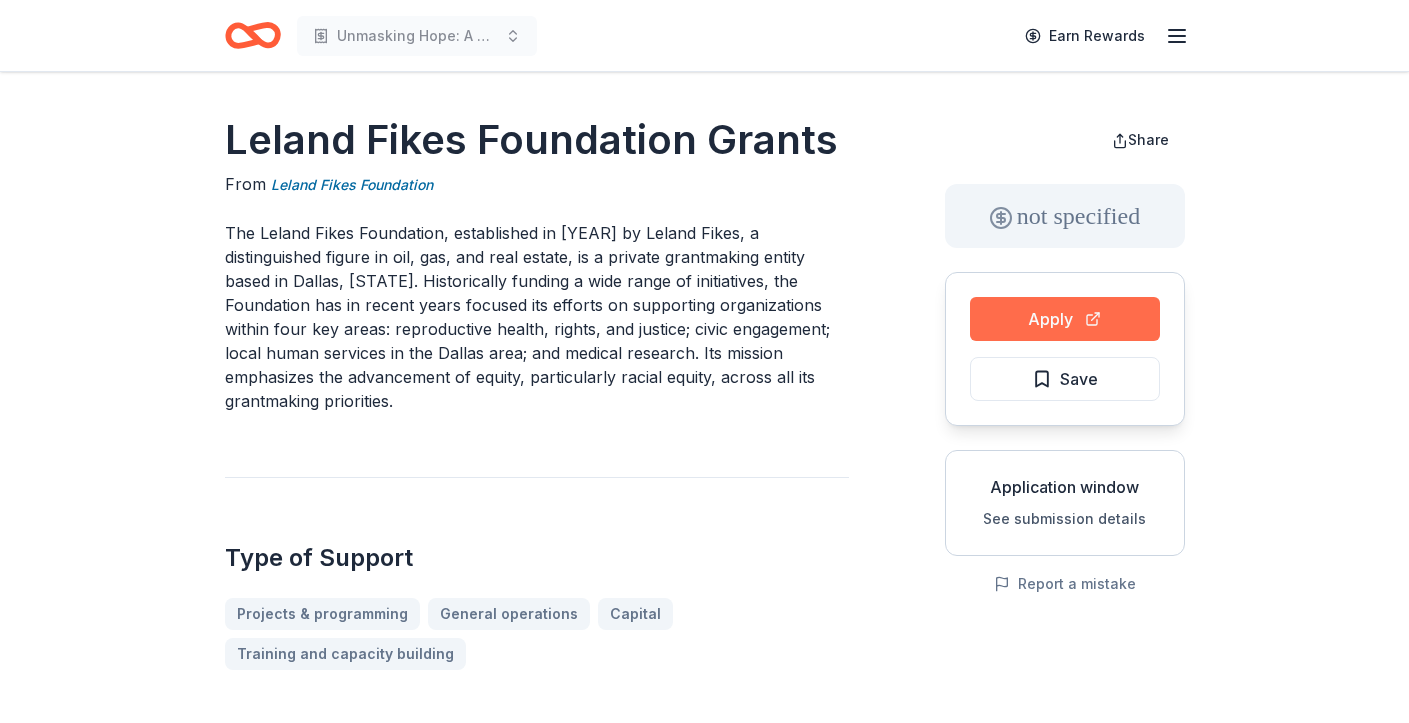 click on "Apply" at bounding box center [1065, 319] 